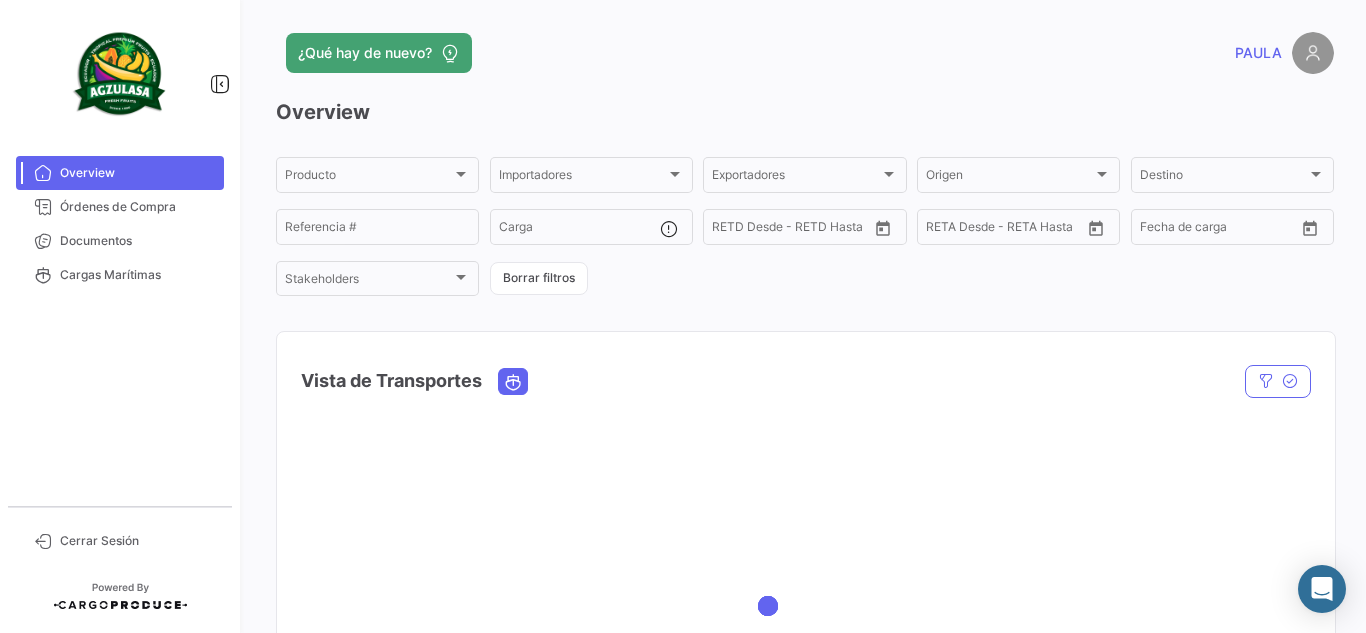 scroll, scrollTop: 0, scrollLeft: 0, axis: both 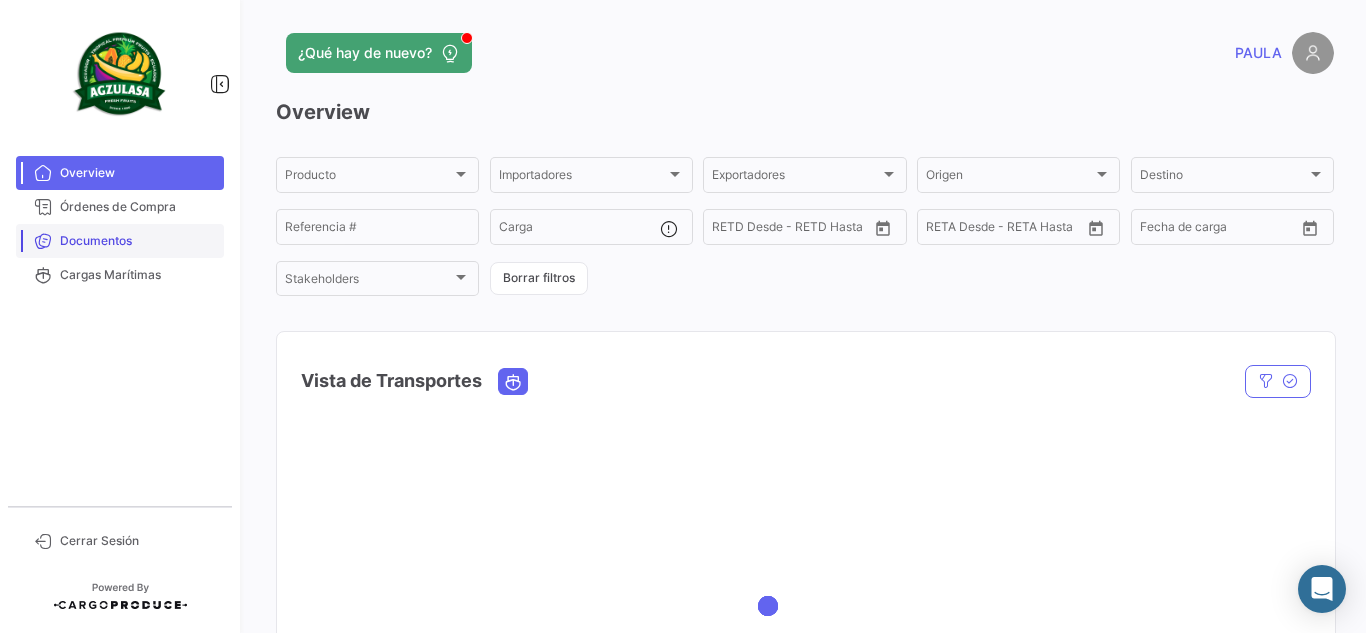 click on "Documentos" at bounding box center (120, 241) 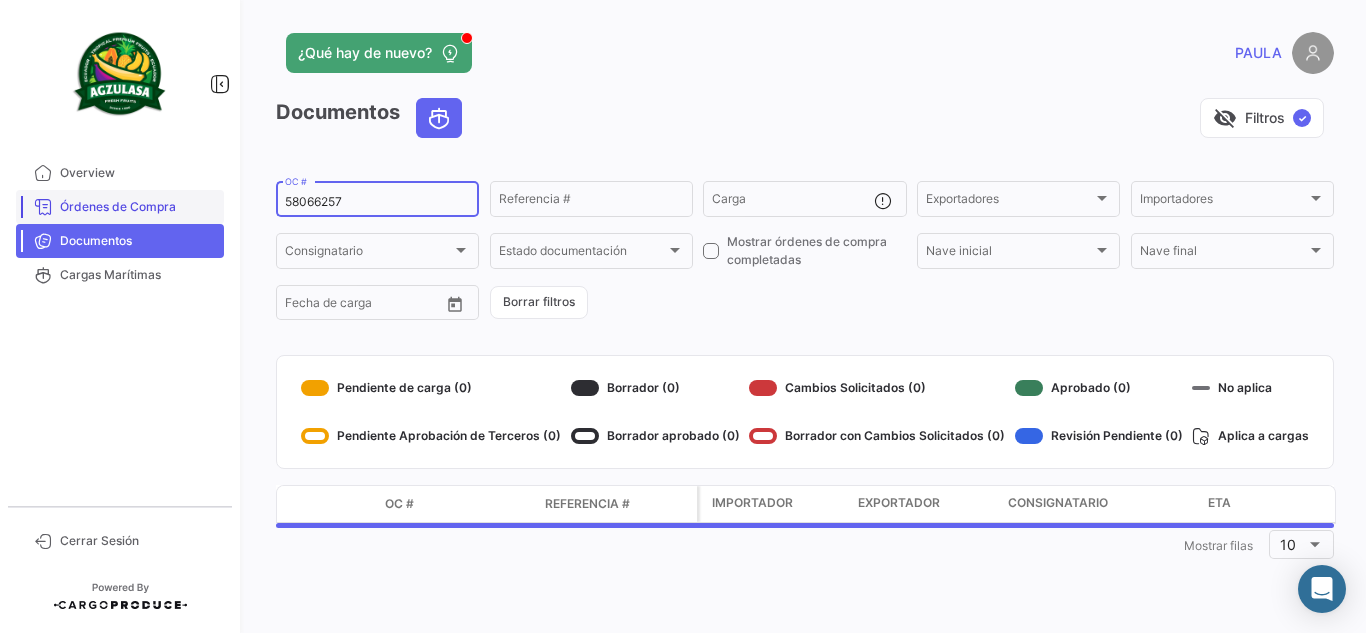 drag, startPoint x: 376, startPoint y: 198, endPoint x: 221, endPoint y: 193, distance: 155.08063 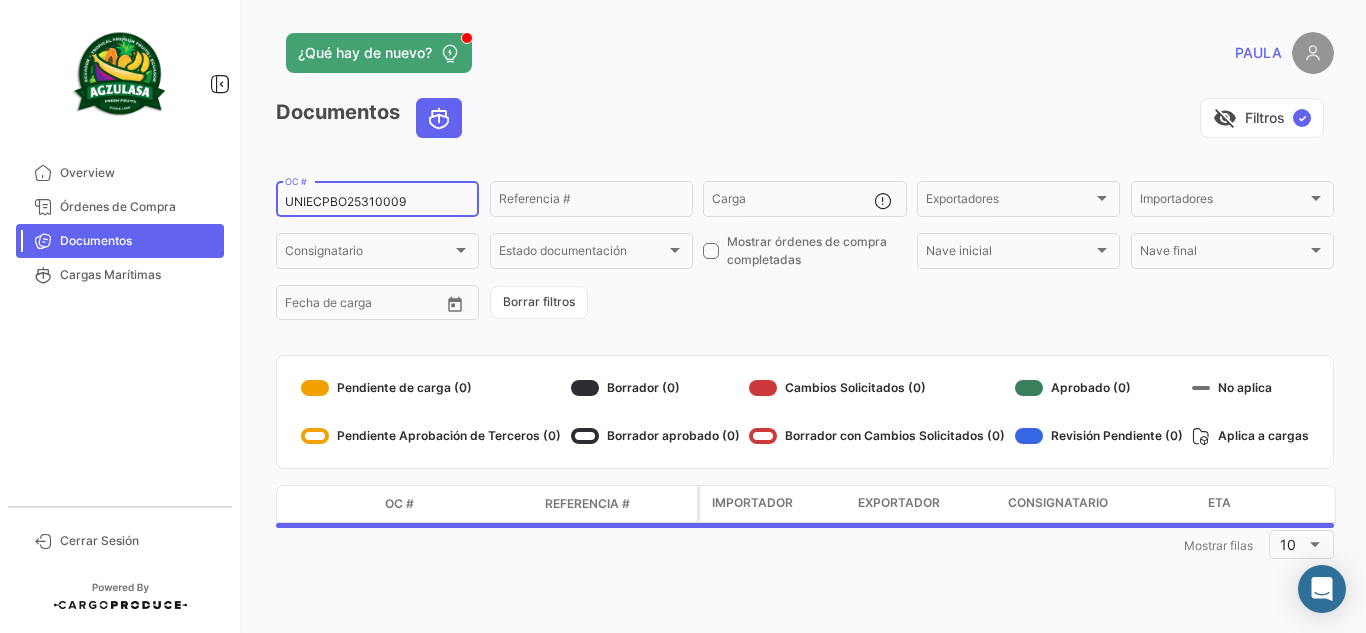 type on "UNIECPBO25310009" 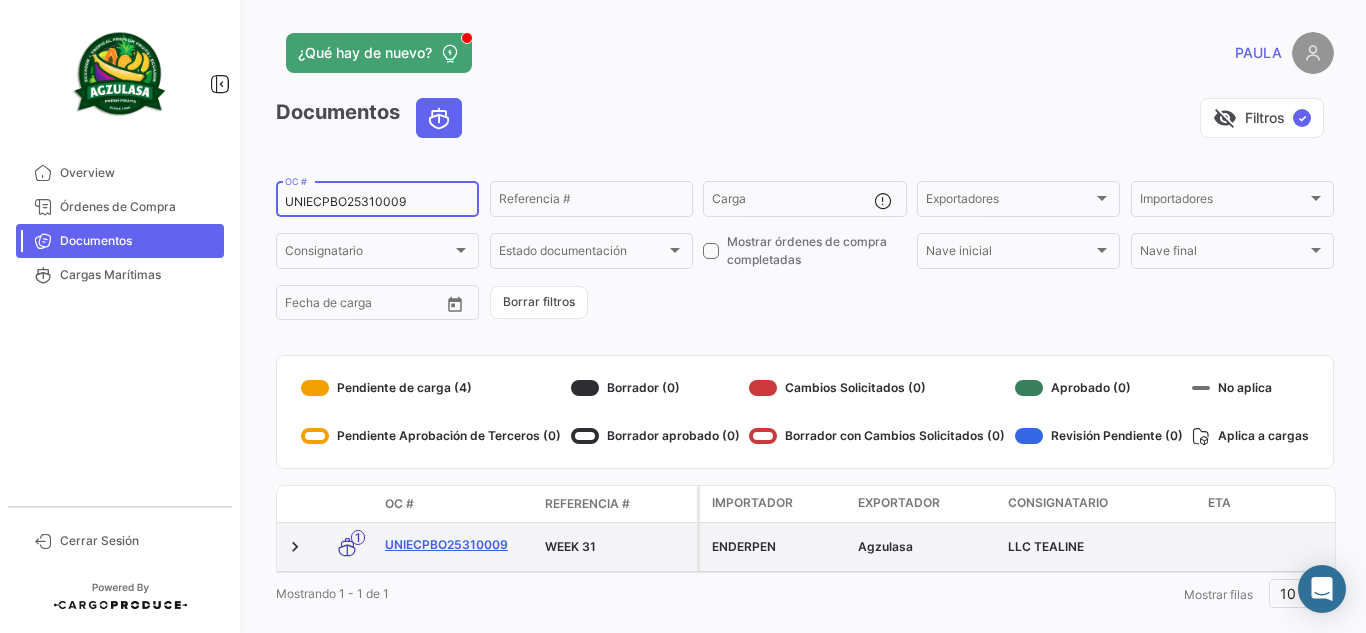 click on "UNIECPBO25310009" 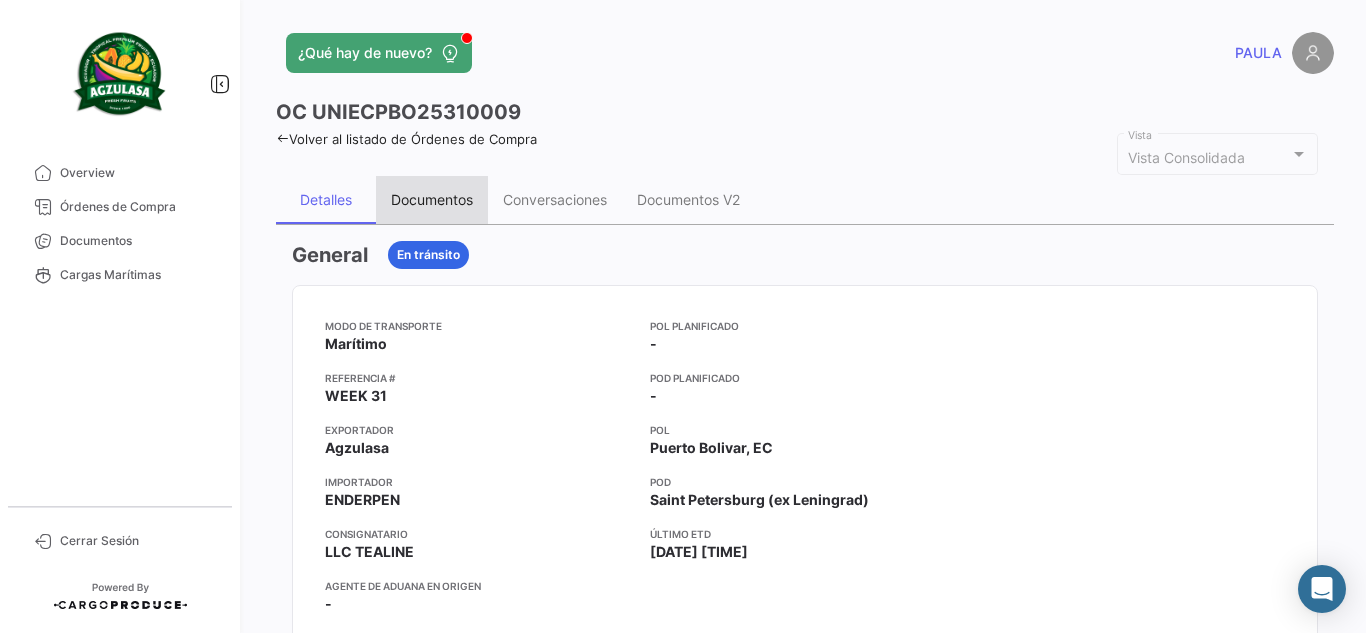 click on "Documentos" at bounding box center [432, 199] 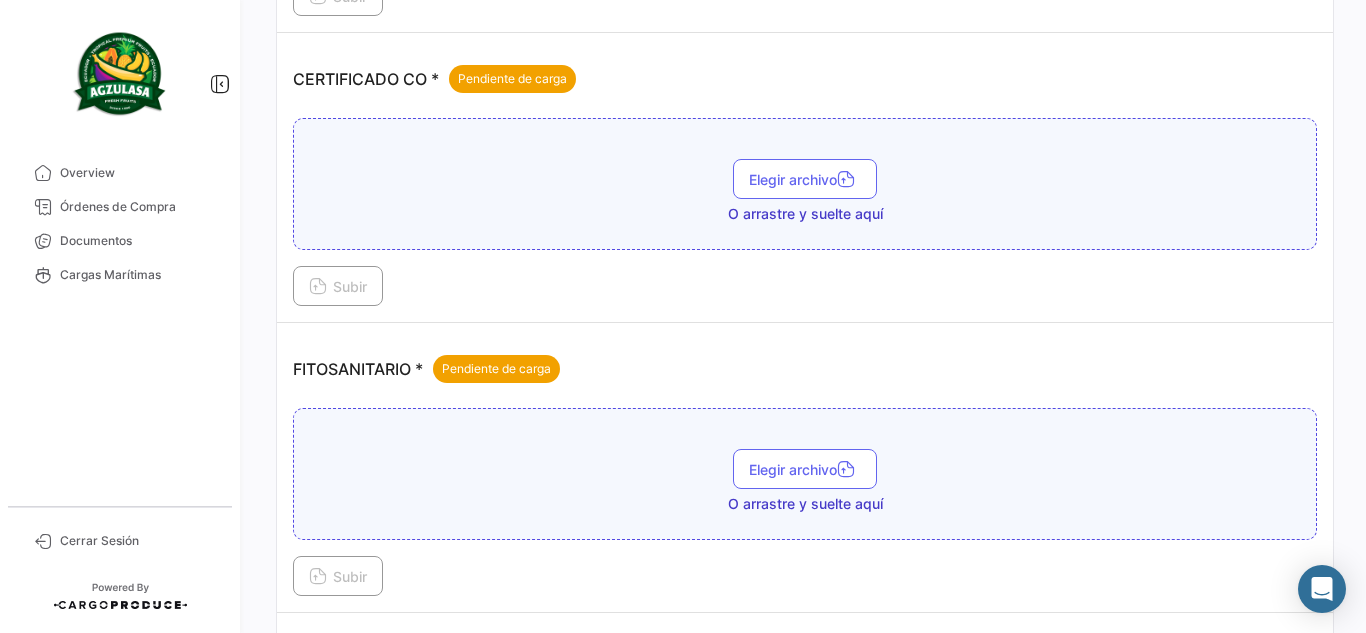 scroll, scrollTop: 500, scrollLeft: 0, axis: vertical 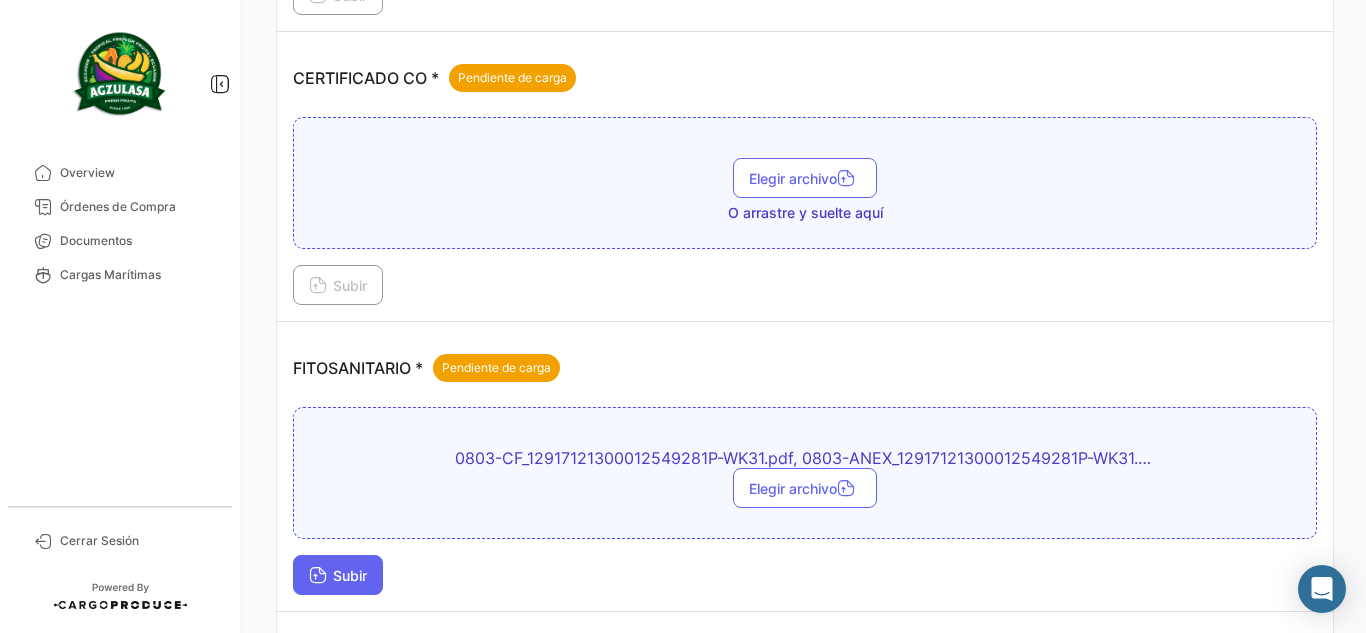 click at bounding box center (318, 577) 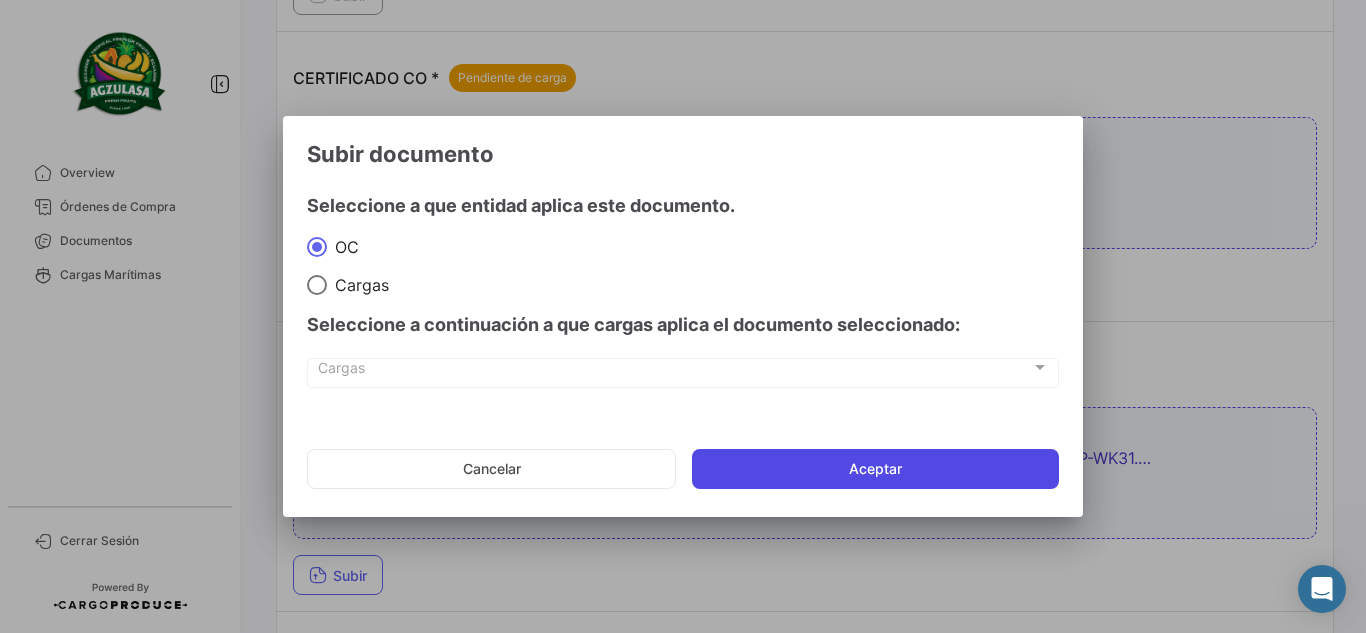 click on "Aceptar" 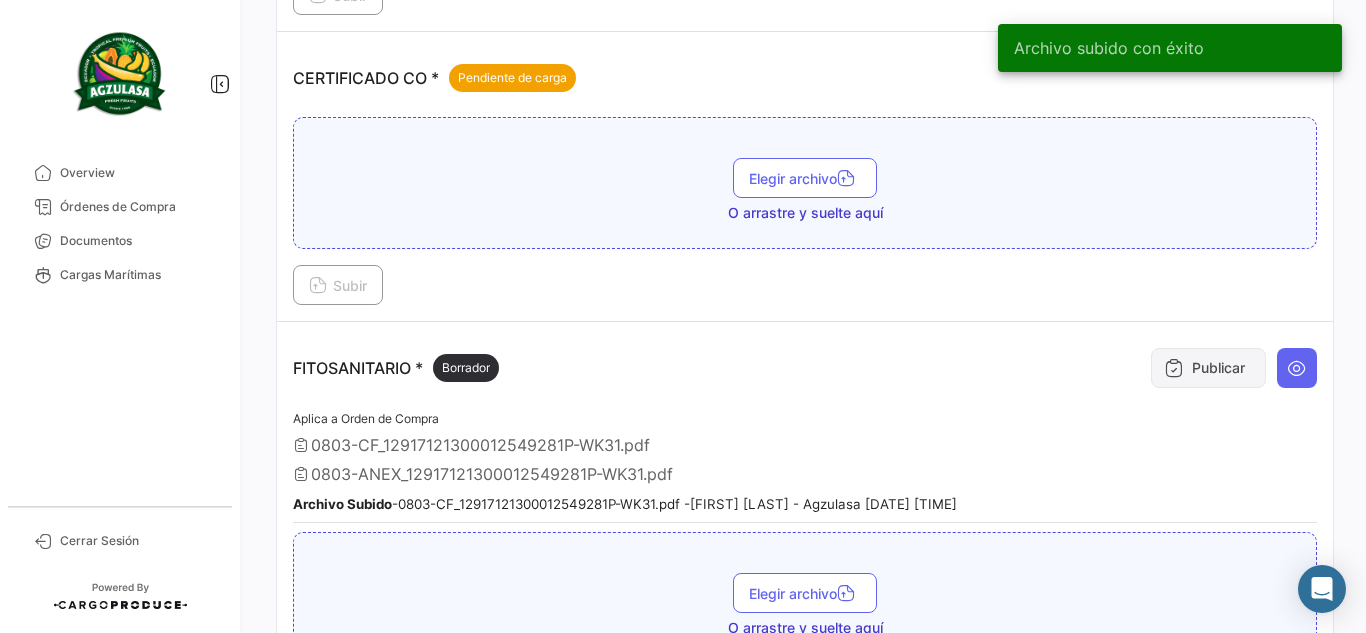 click on "Publicar" at bounding box center (1208, 368) 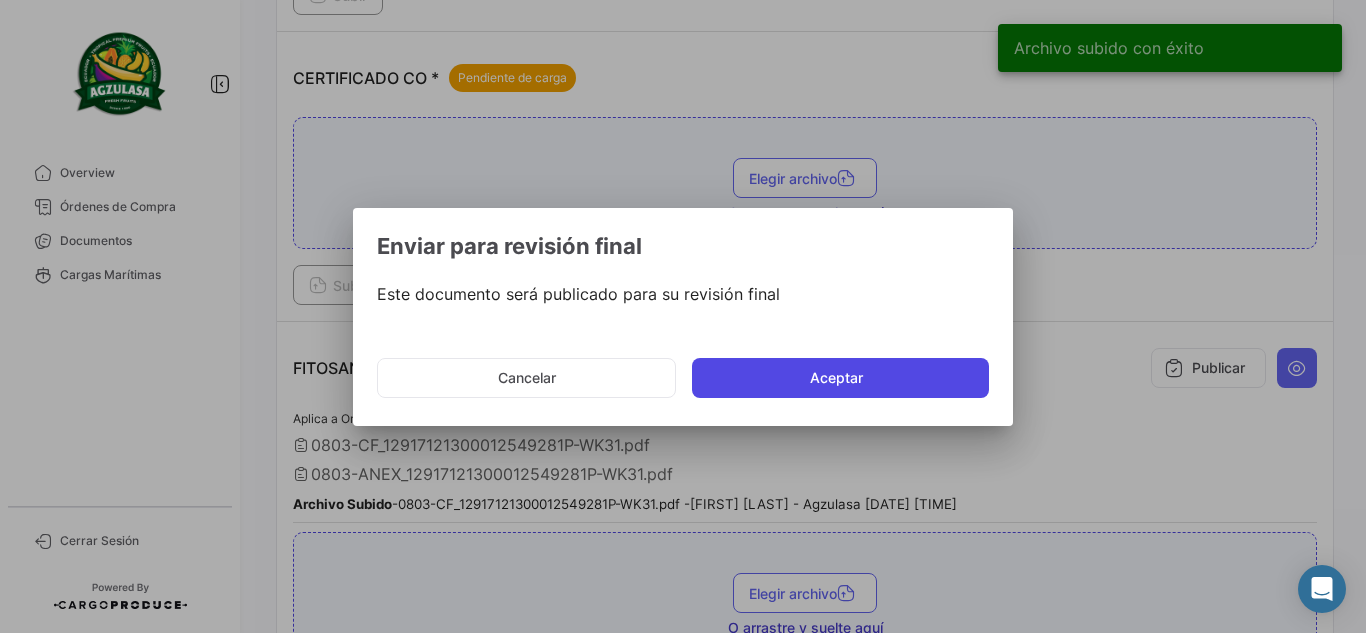 click on "Aceptar" 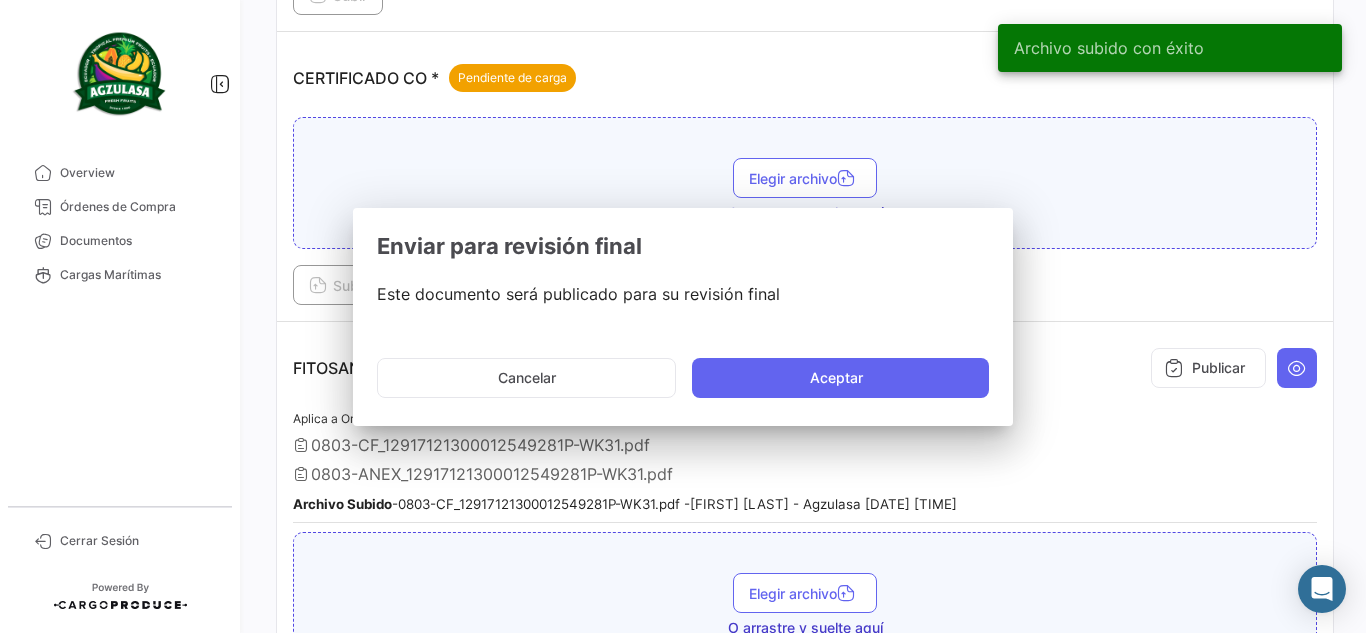 type 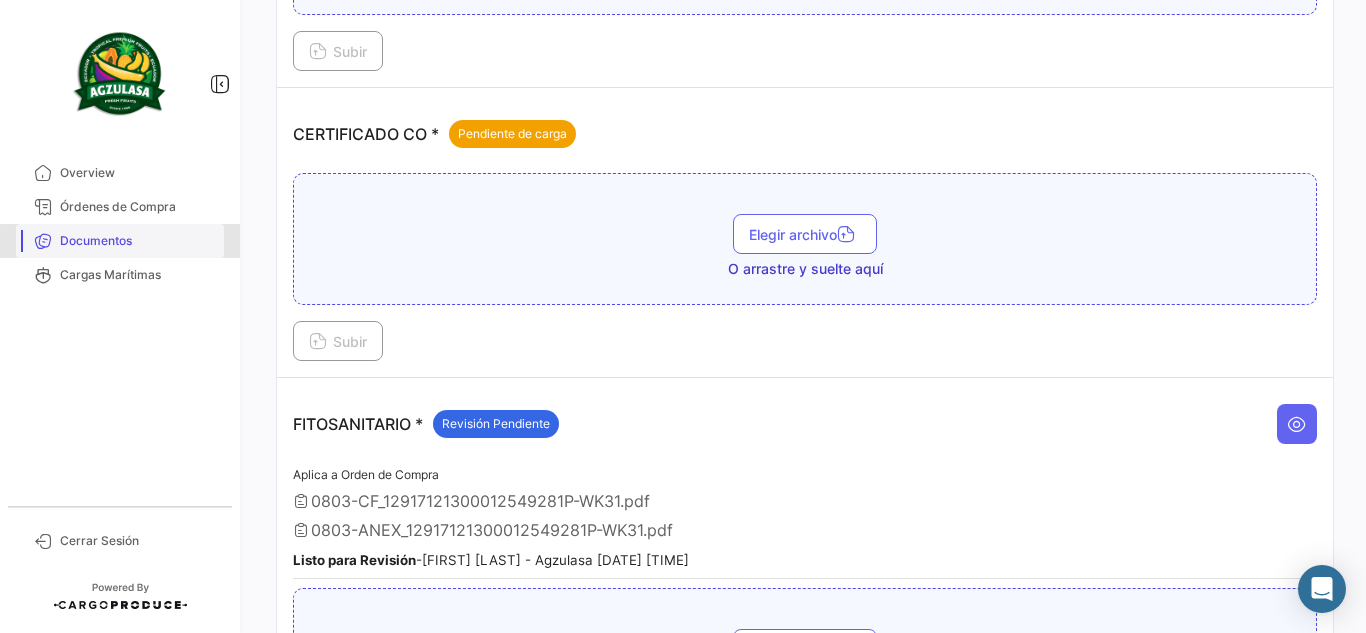 click on "Documentos" at bounding box center [138, 241] 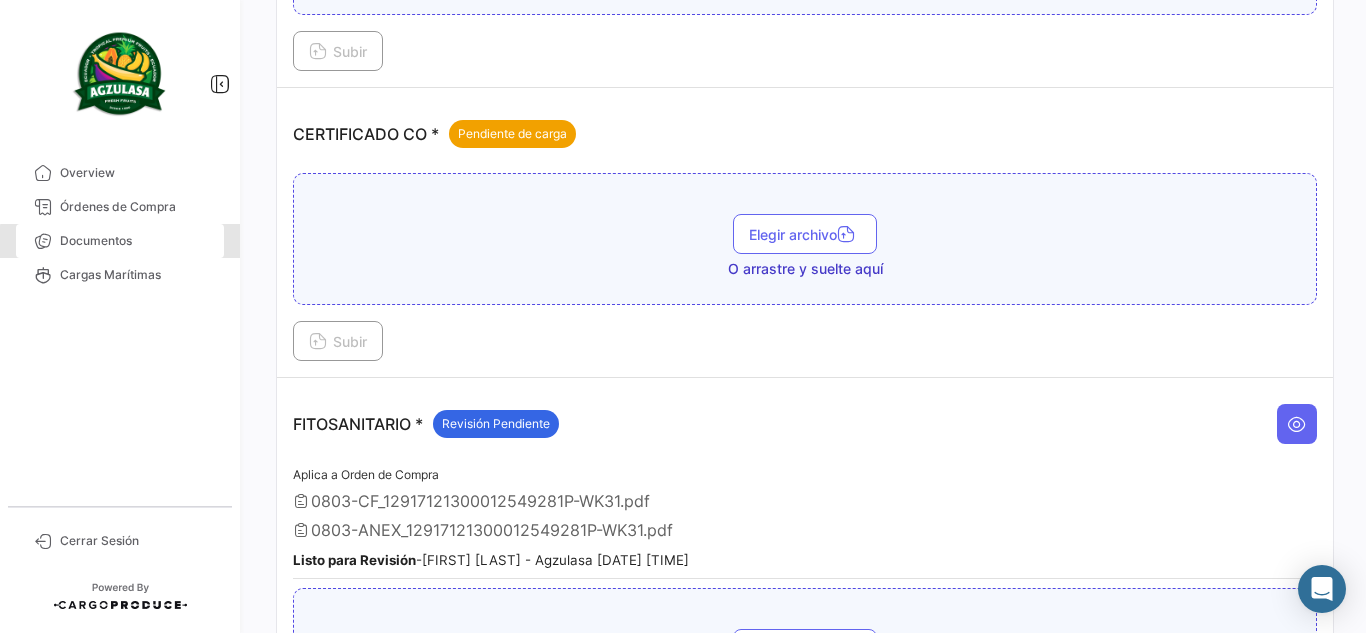 scroll, scrollTop: 0, scrollLeft: 0, axis: both 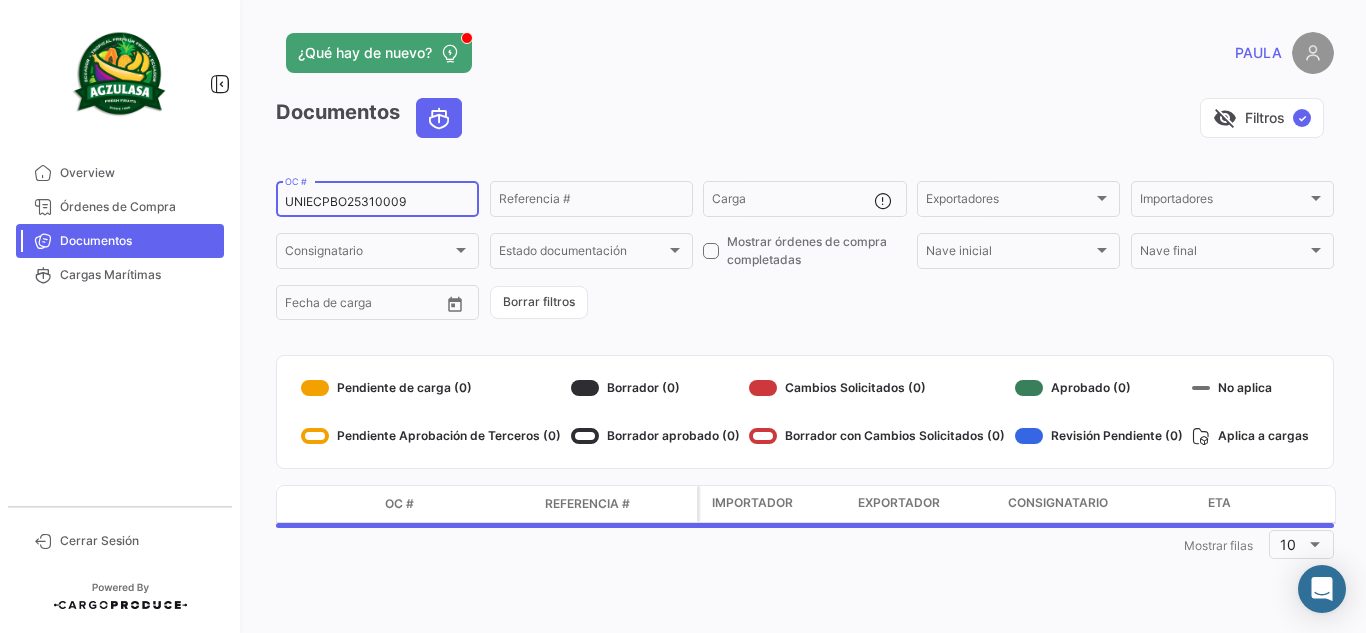 drag, startPoint x: 418, startPoint y: 200, endPoint x: 0, endPoint y: 171, distance: 419.00476 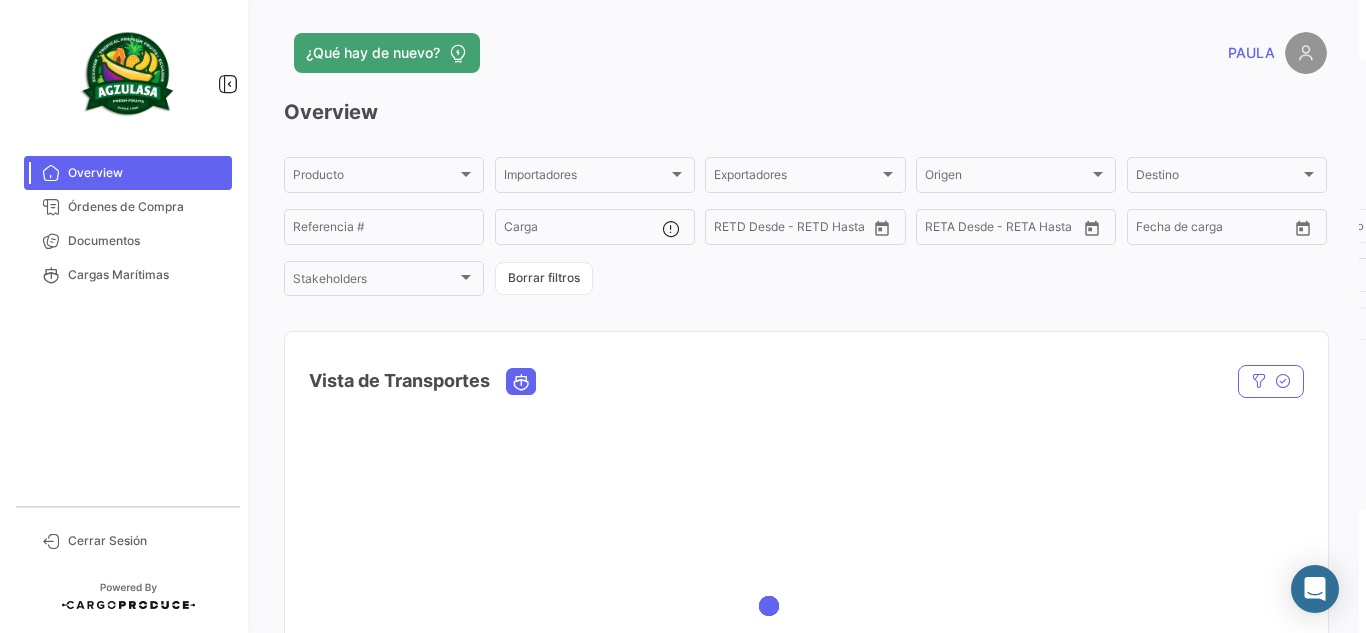 scroll, scrollTop: 0, scrollLeft: 0, axis: both 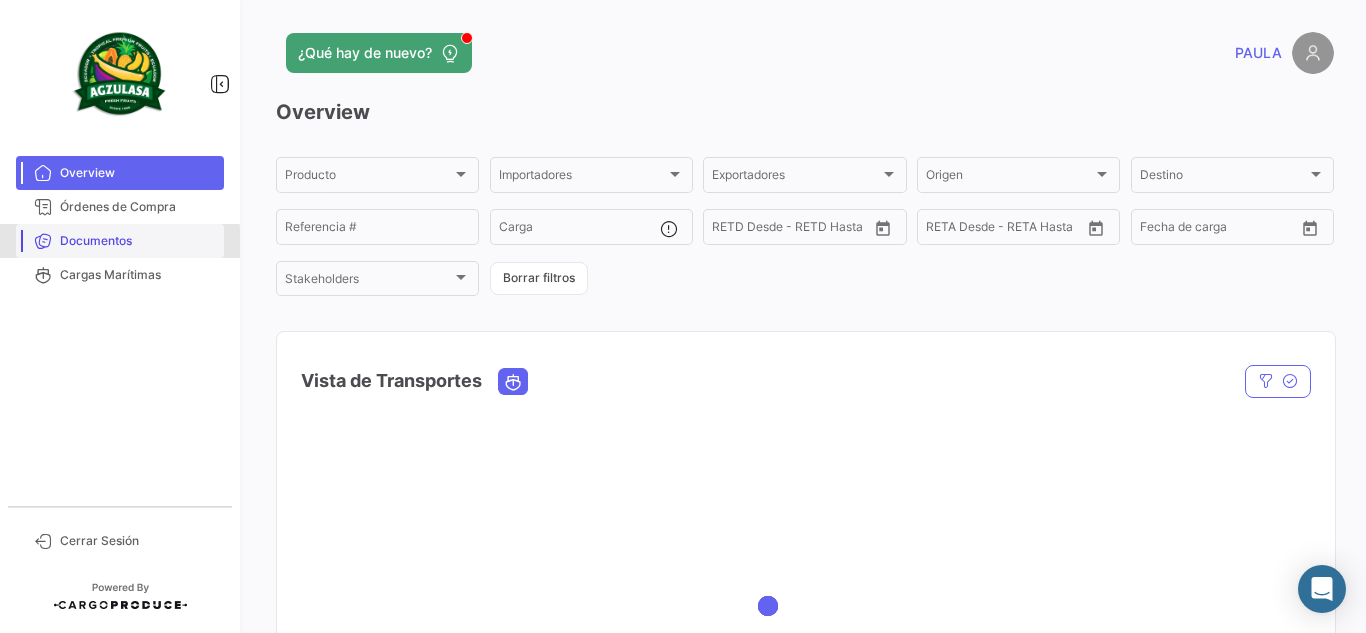 click on "Documentos" at bounding box center (138, 241) 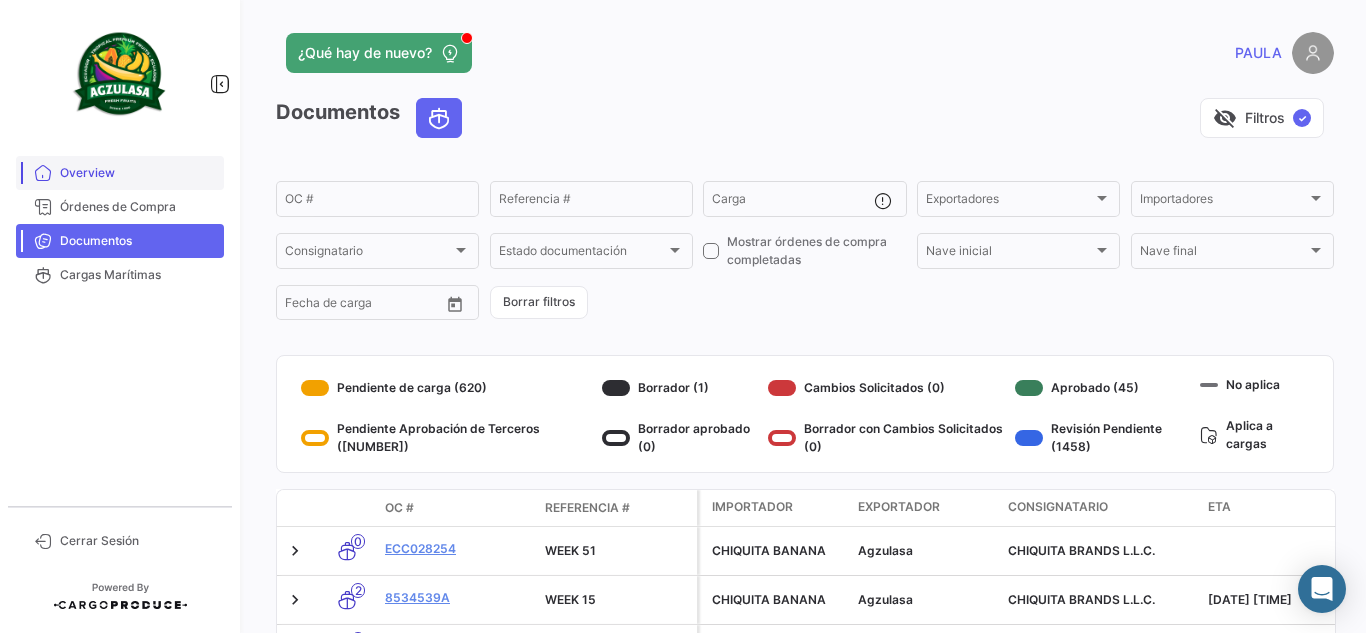 click on "Overview" at bounding box center [138, 173] 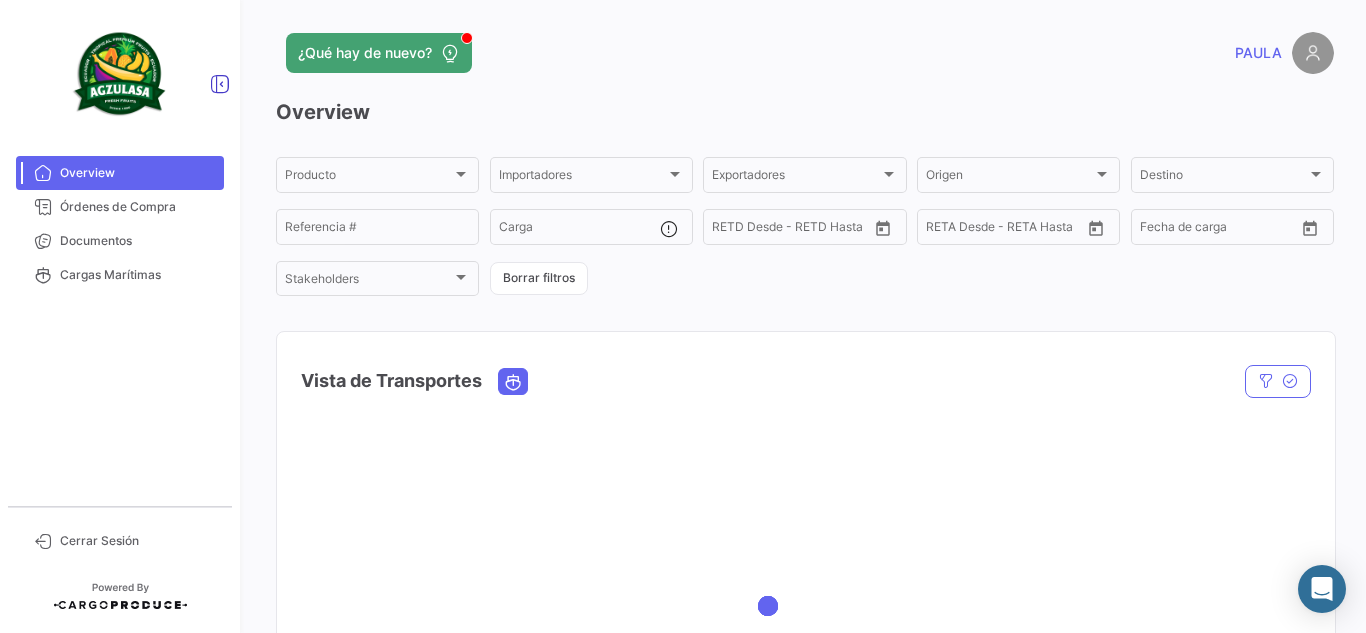 drag, startPoint x: 215, startPoint y: 73, endPoint x: 221, endPoint y: 84, distance: 12.529964 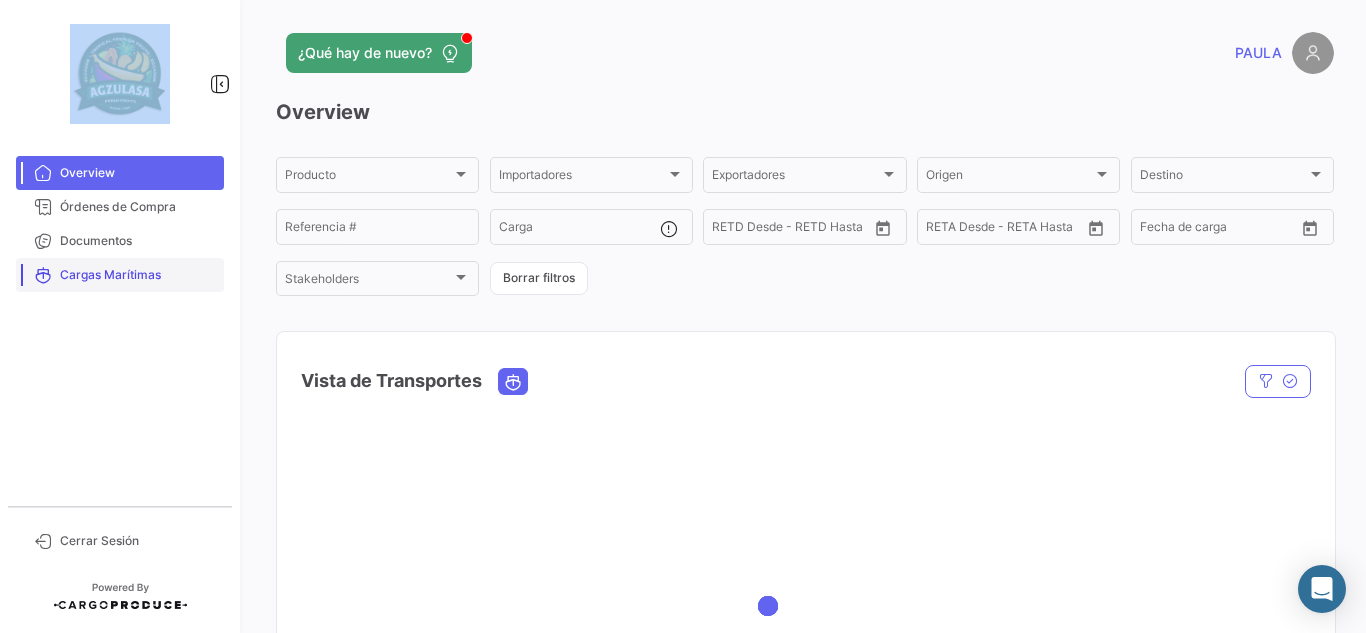 click on "Cargas Marítimas" at bounding box center [120, 275] 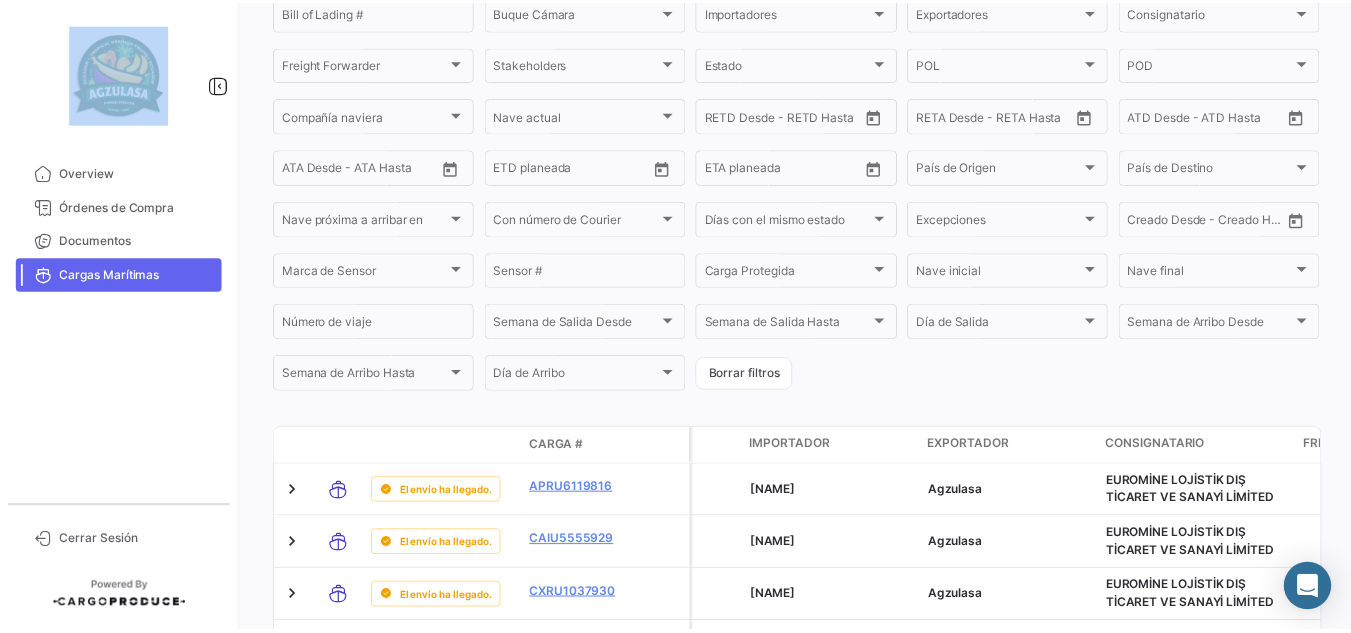 scroll, scrollTop: 0, scrollLeft: 0, axis: both 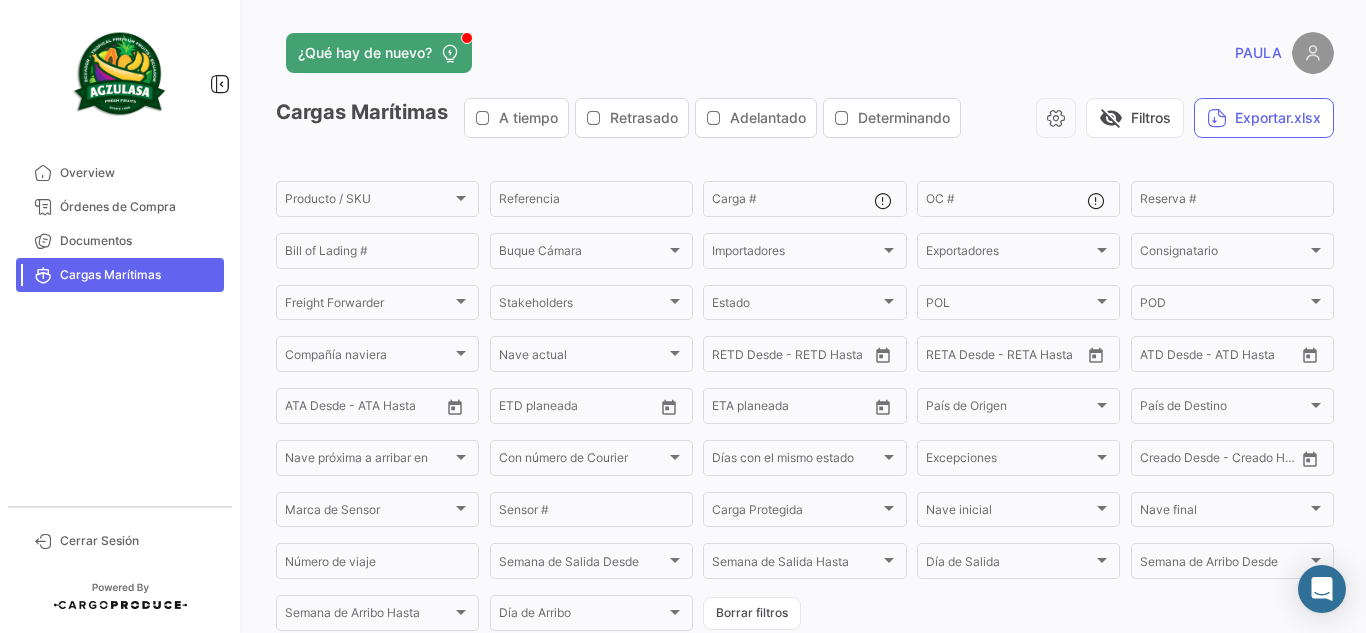 click on "Overview   Órdenes de Compra   Documentos   Cargas Marítimas" at bounding box center [120, 323] 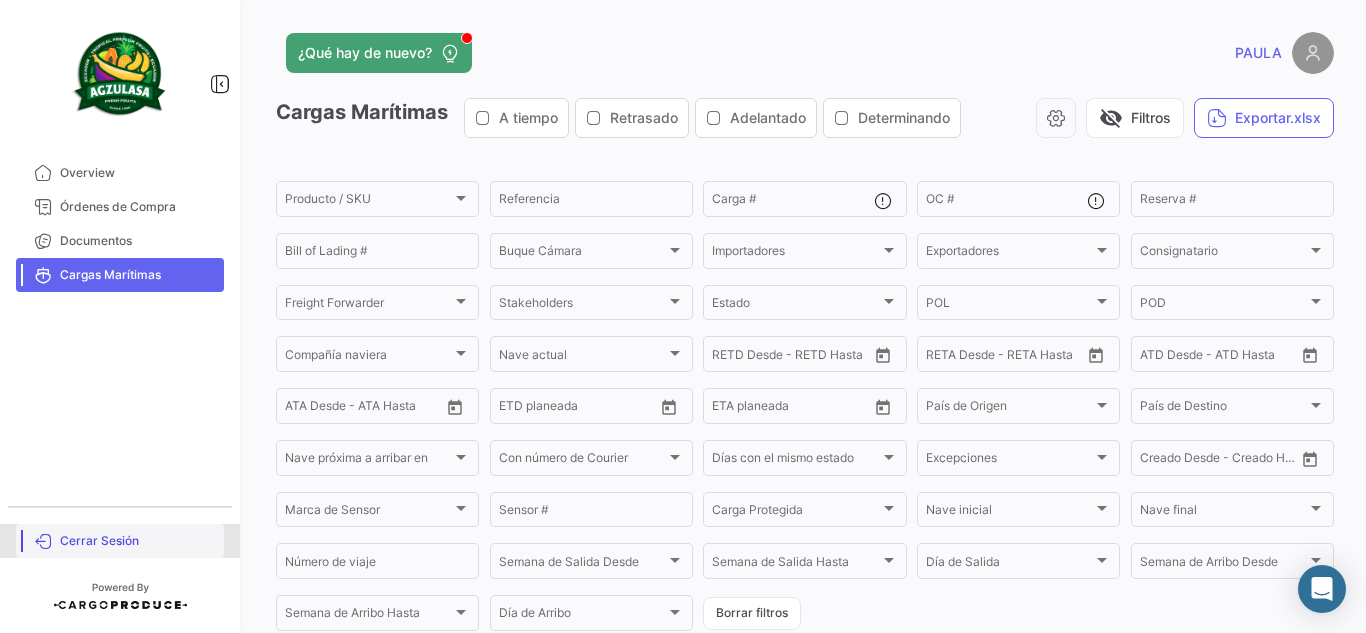click on "Cerrar Sesión" at bounding box center [120, 541] 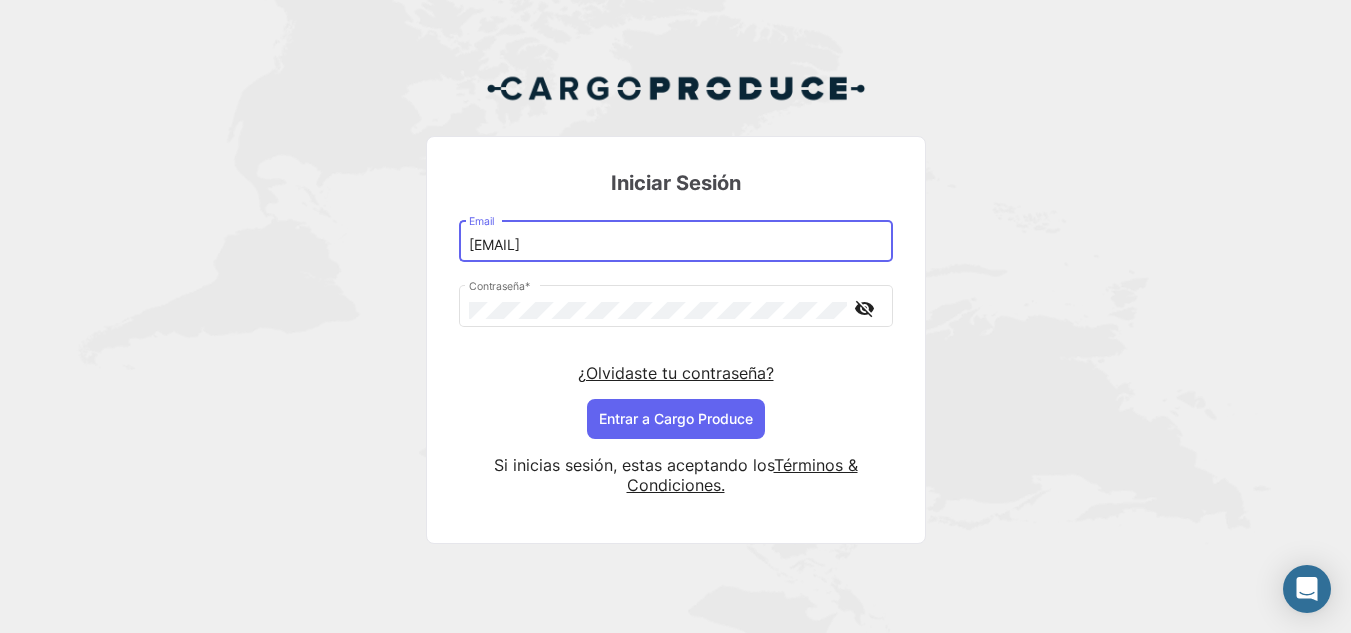 click on "[EMAIL]" at bounding box center [675, 245] 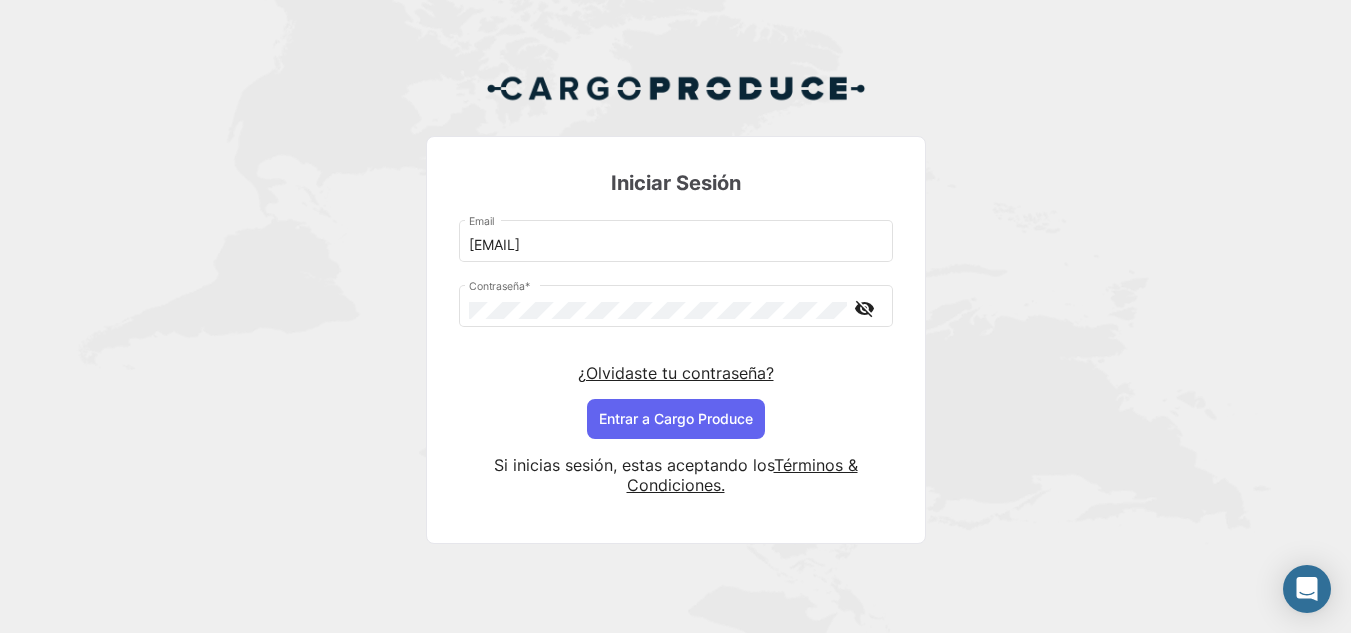 click on "Iniciar Sesión [EMAIL]  Email   Contraseña   * visibility_off  ¿Olvidaste tu contraseña?   Entrar a  Cargo Produce   Si inicias sesión, estas aceptando los    Términos & Condiciones." 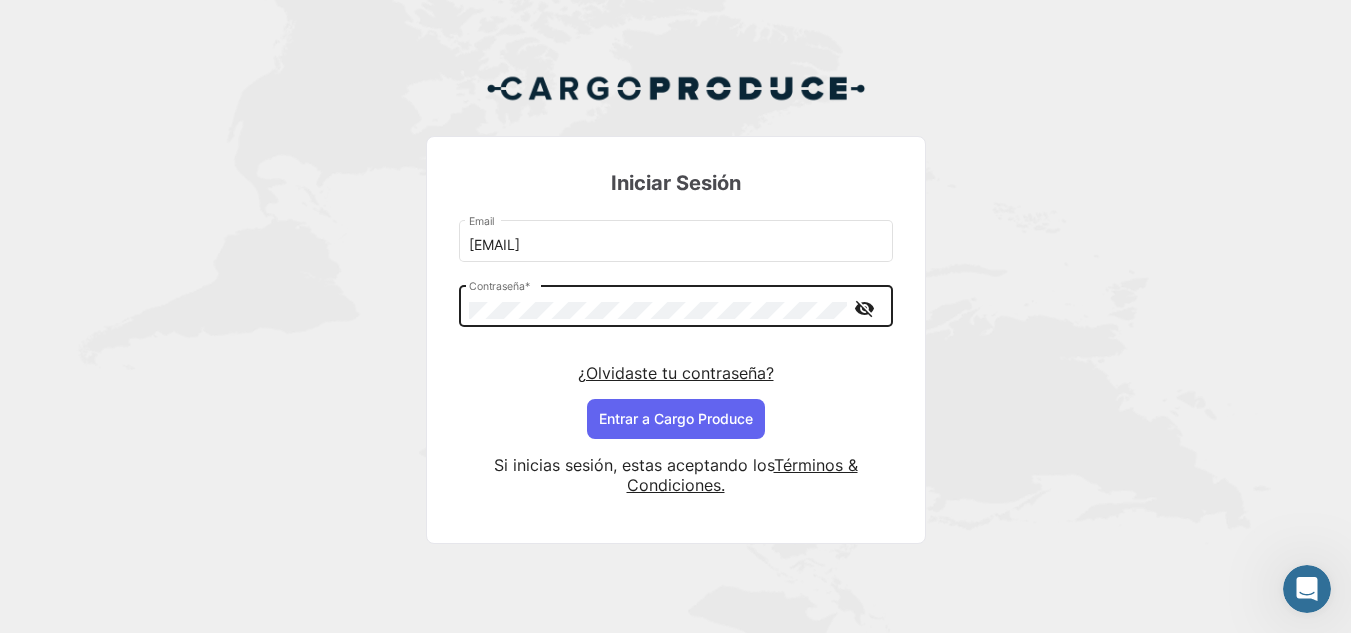 scroll, scrollTop: 0, scrollLeft: 0, axis: both 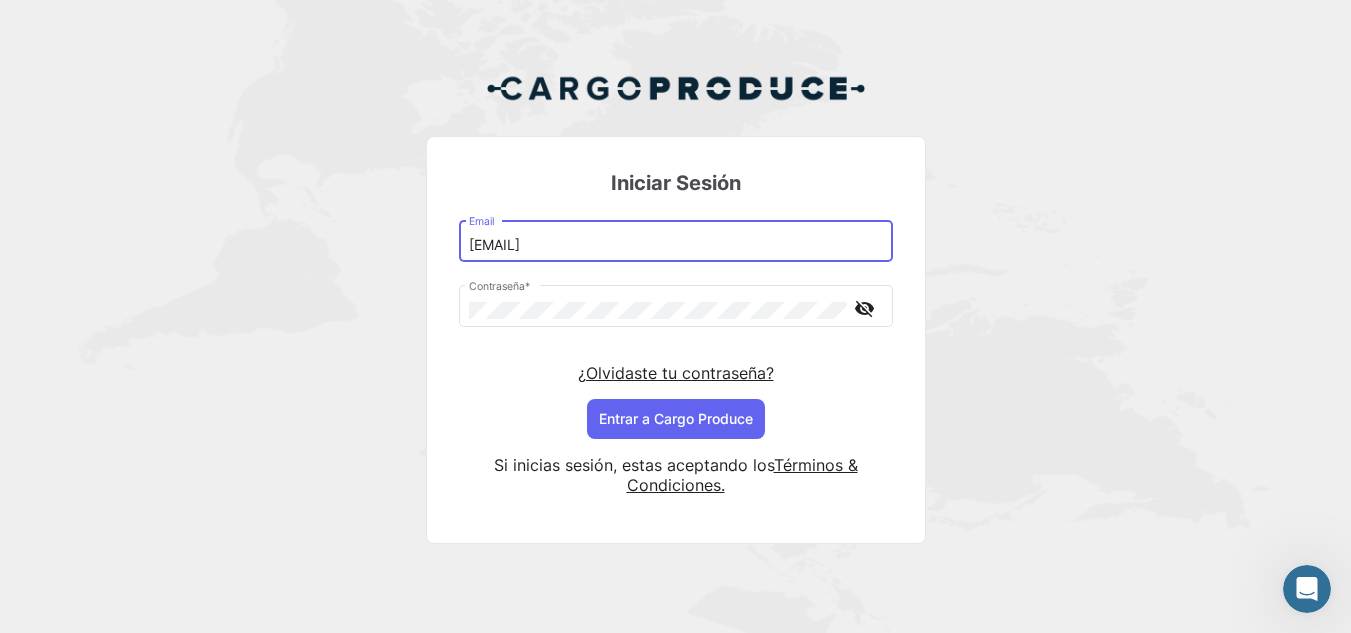 drag, startPoint x: 696, startPoint y: 243, endPoint x: 189, endPoint y: 242, distance: 507.00098 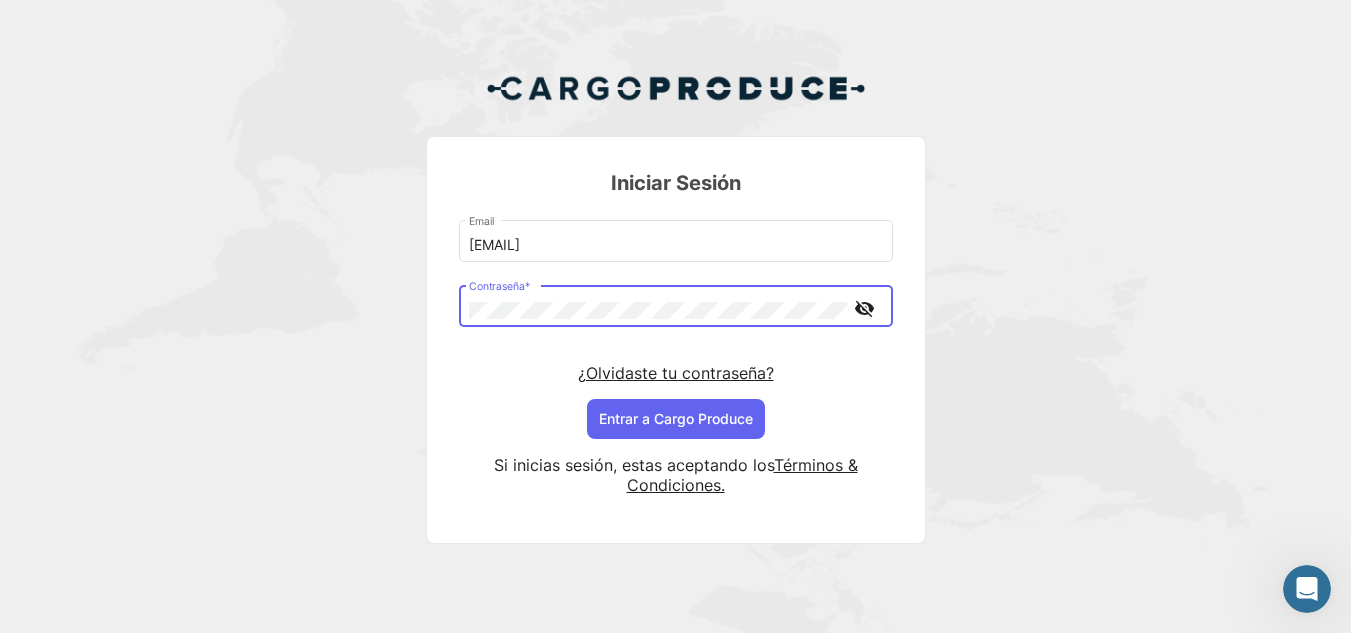 click on "Iniciar Sesión [EMAIL]  Email   Contraseña   * visibility_off  ¿Olvidaste tu contraseña?   Entrar a  Cargo Produce   Si inicias sesión, estas aceptando los    Términos & Condiciones." 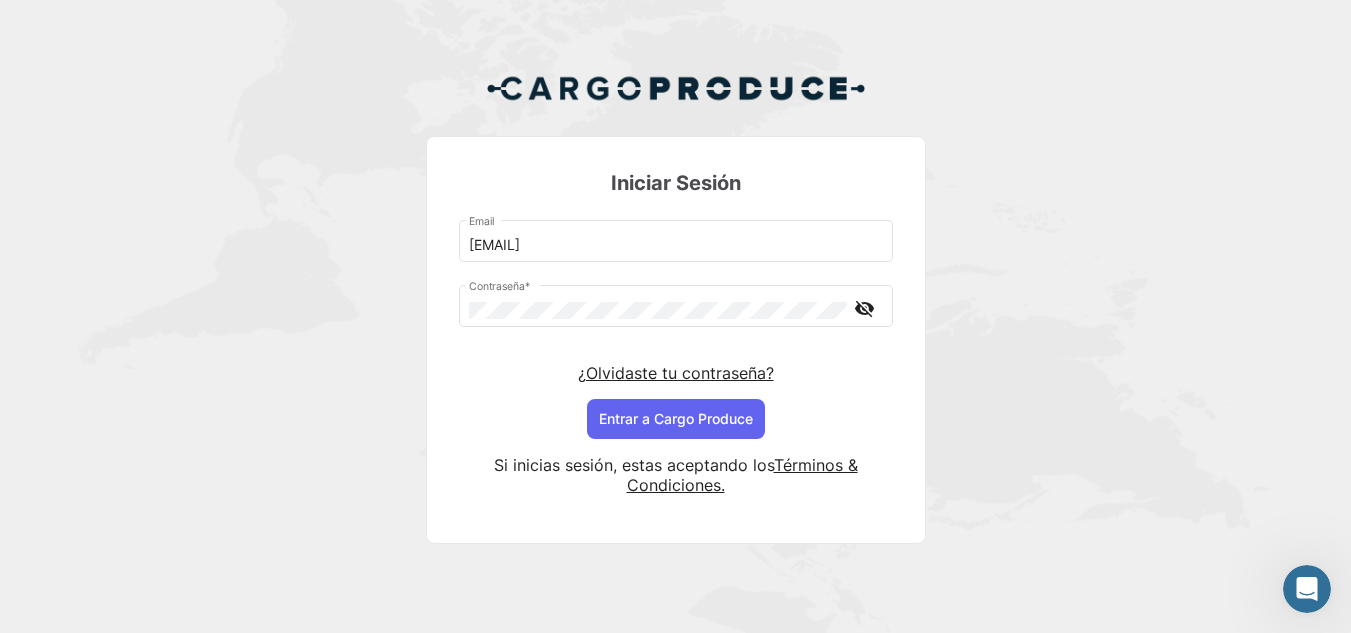 click on "¿Olvidaste tu contraseña?" 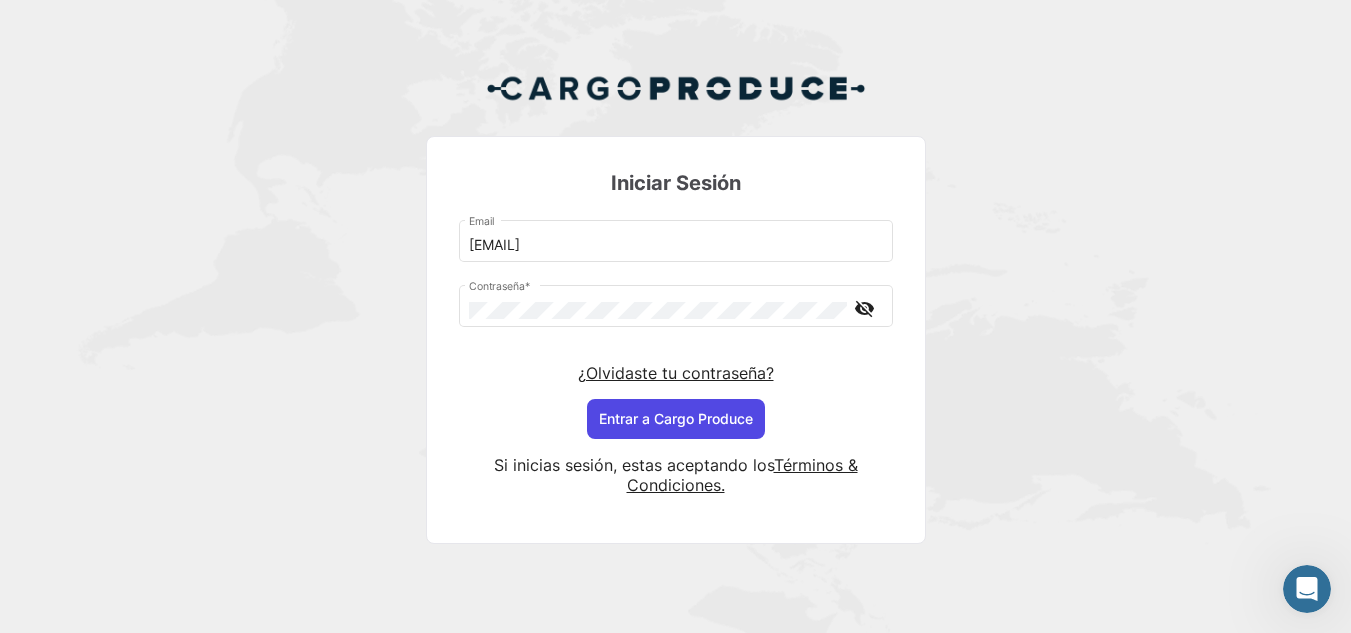 click on "Entrar a  Cargo Produce" 